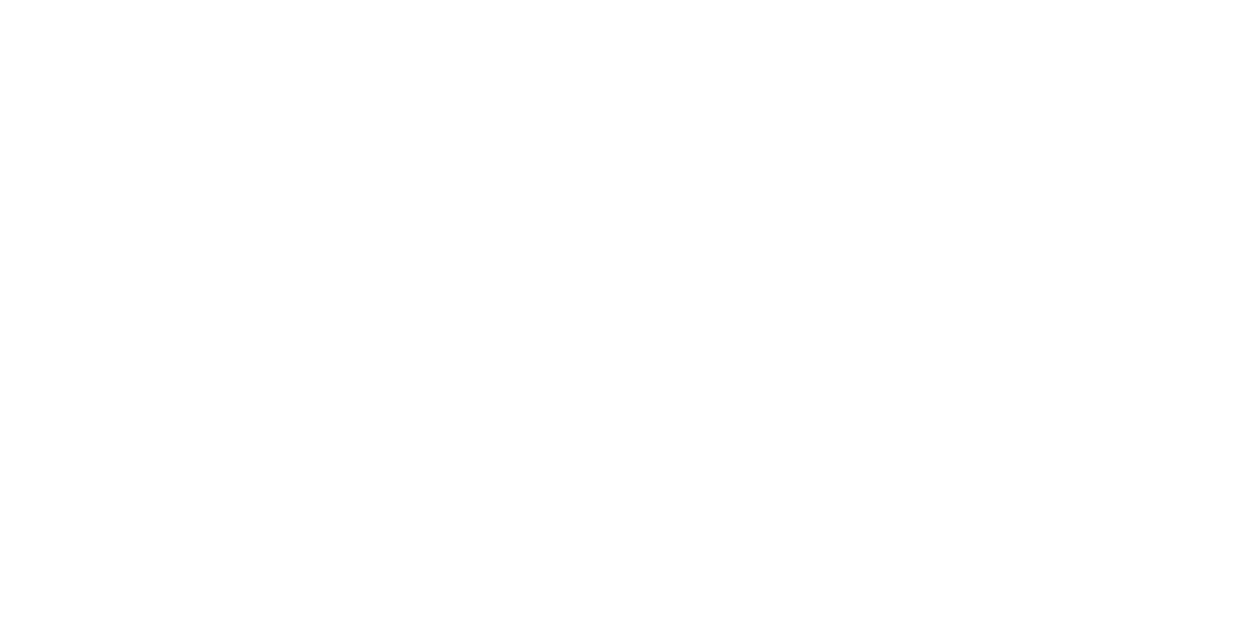 scroll, scrollTop: 0, scrollLeft: 0, axis: both 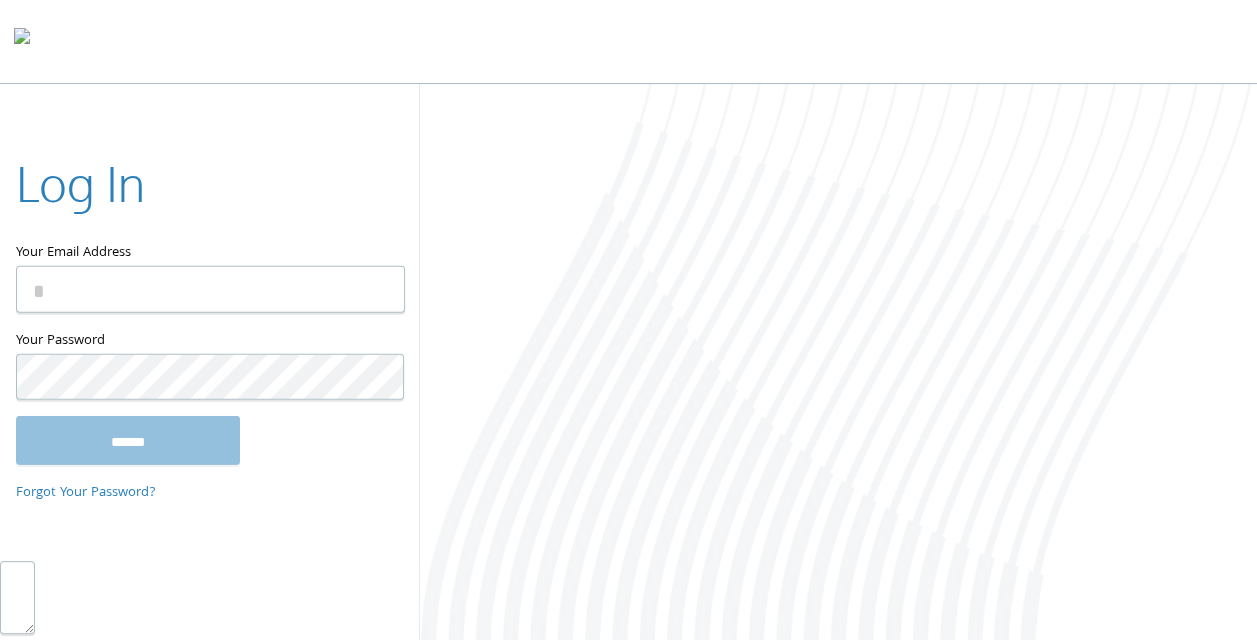 type on "**********" 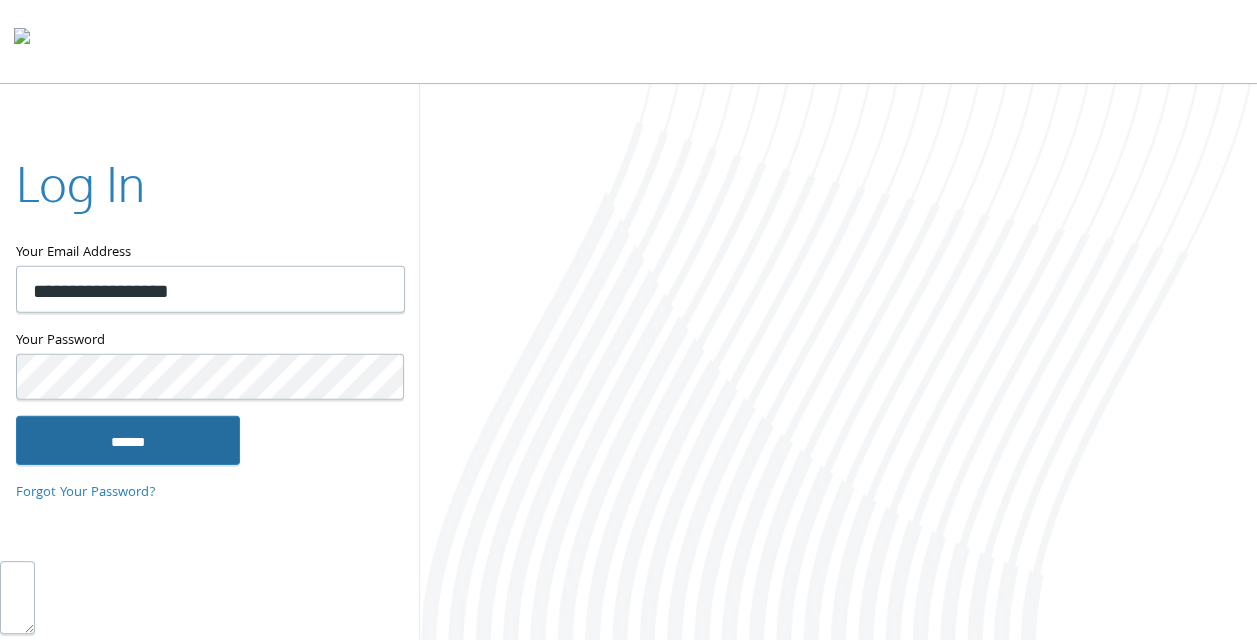 click on "******" at bounding box center (128, 440) 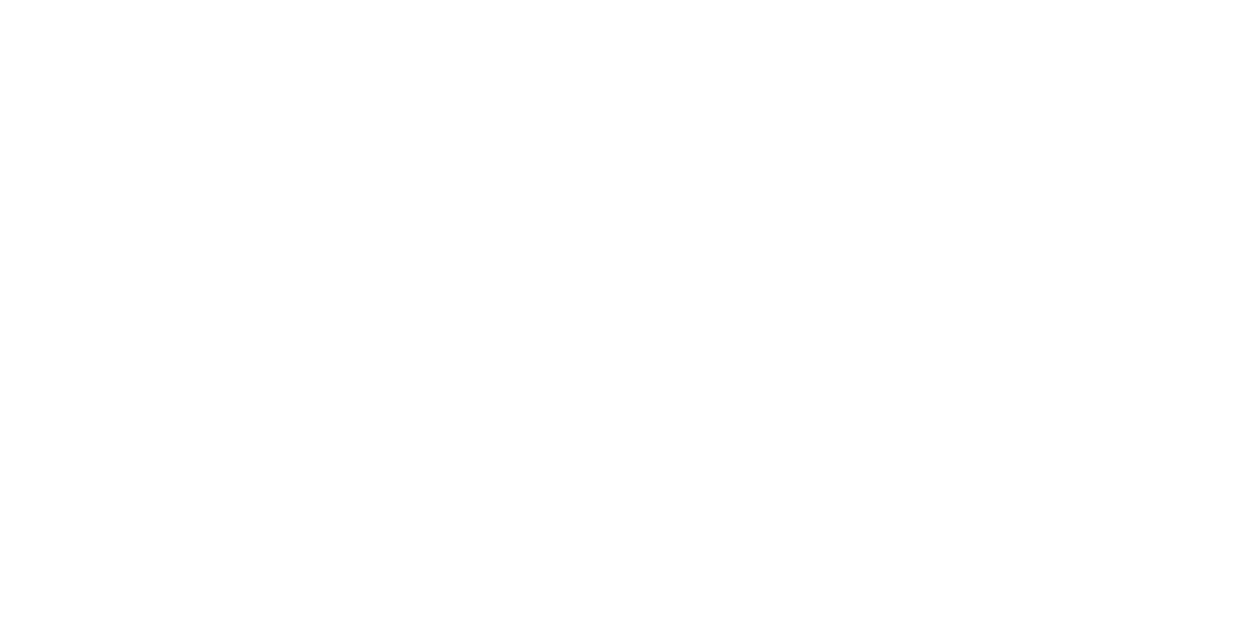 scroll, scrollTop: 0, scrollLeft: 0, axis: both 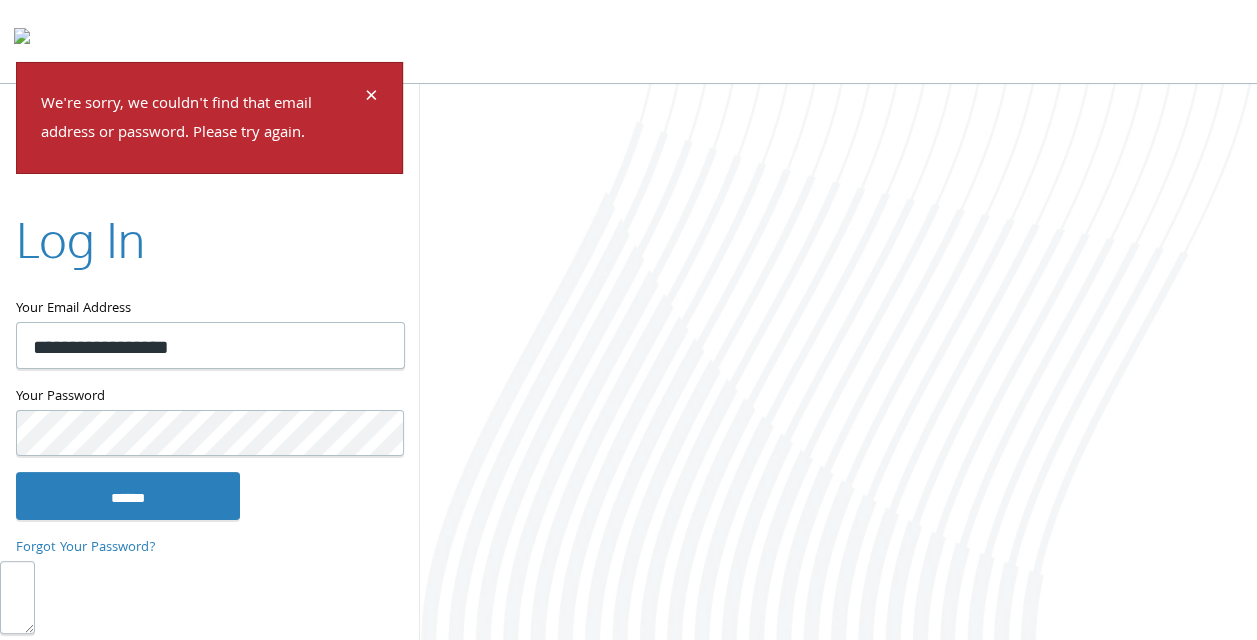 click at bounding box center [16, 385] 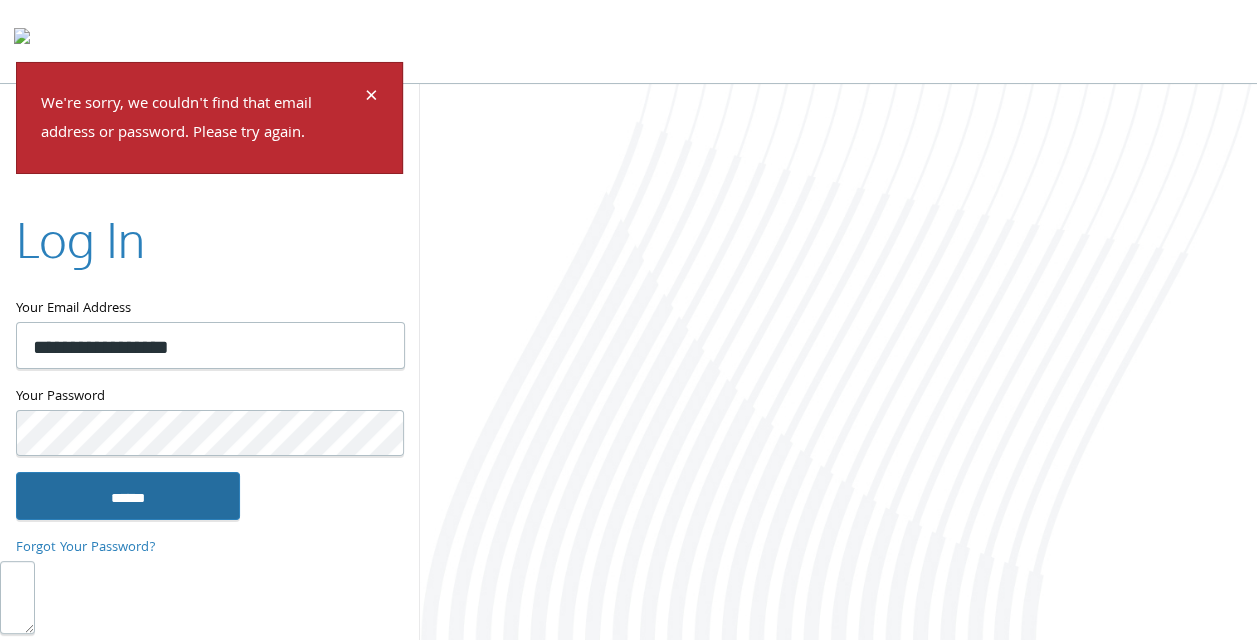 click on "******" at bounding box center [128, 496] 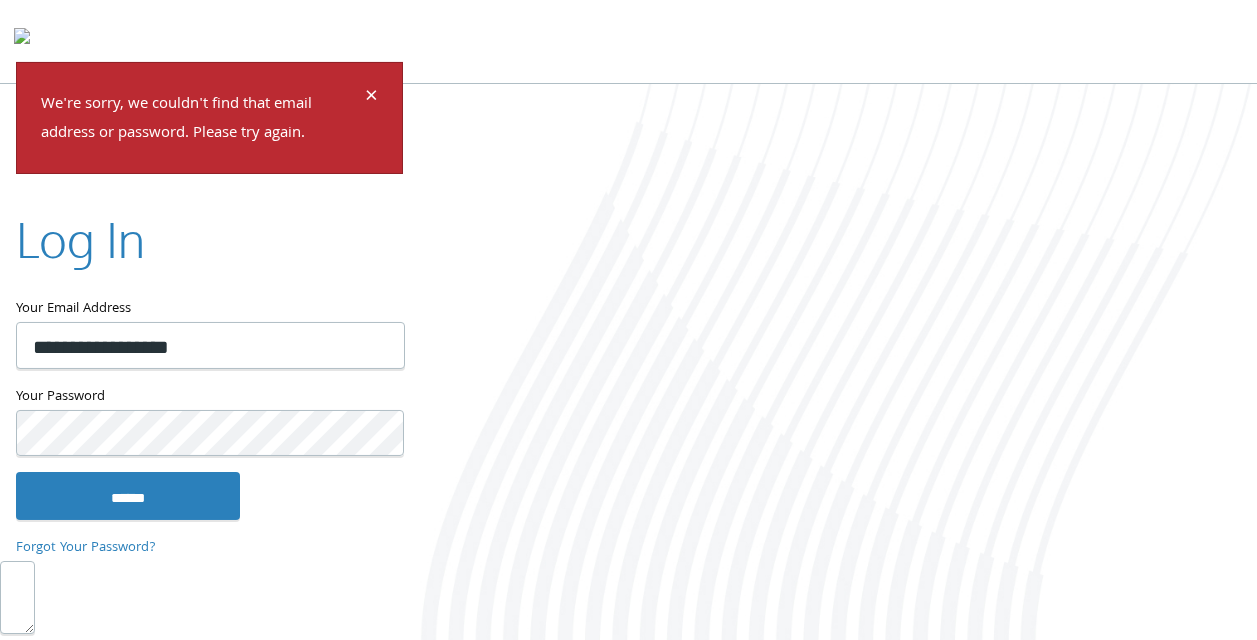 scroll, scrollTop: 0, scrollLeft: 0, axis: both 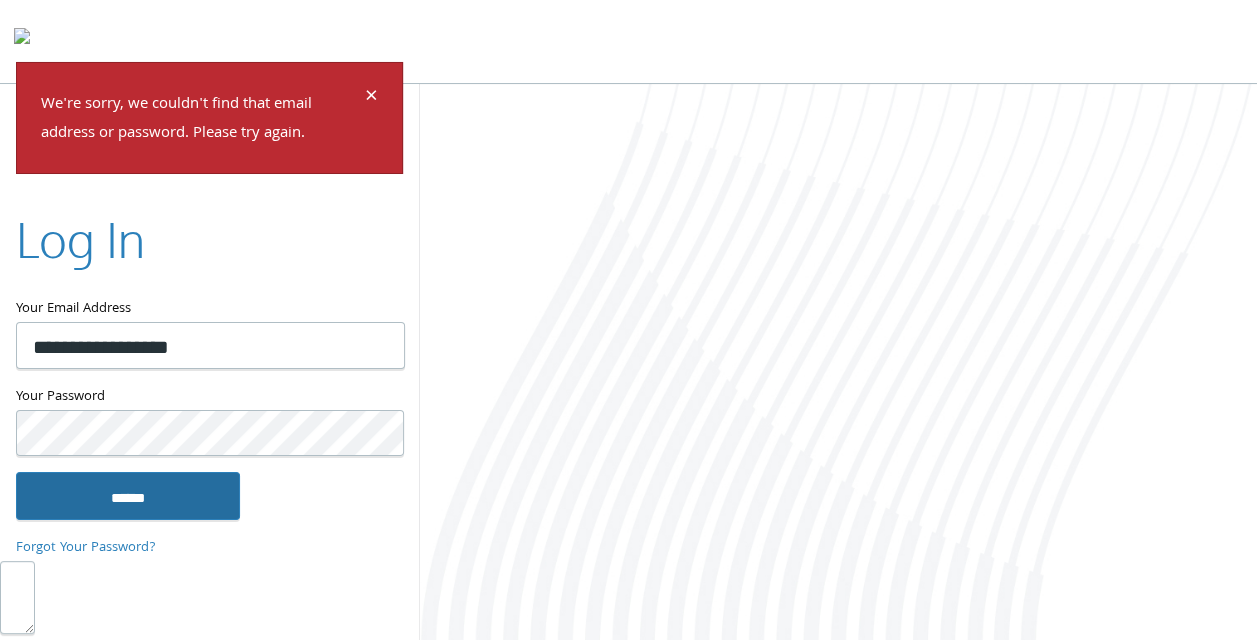 click on "******" at bounding box center [128, 496] 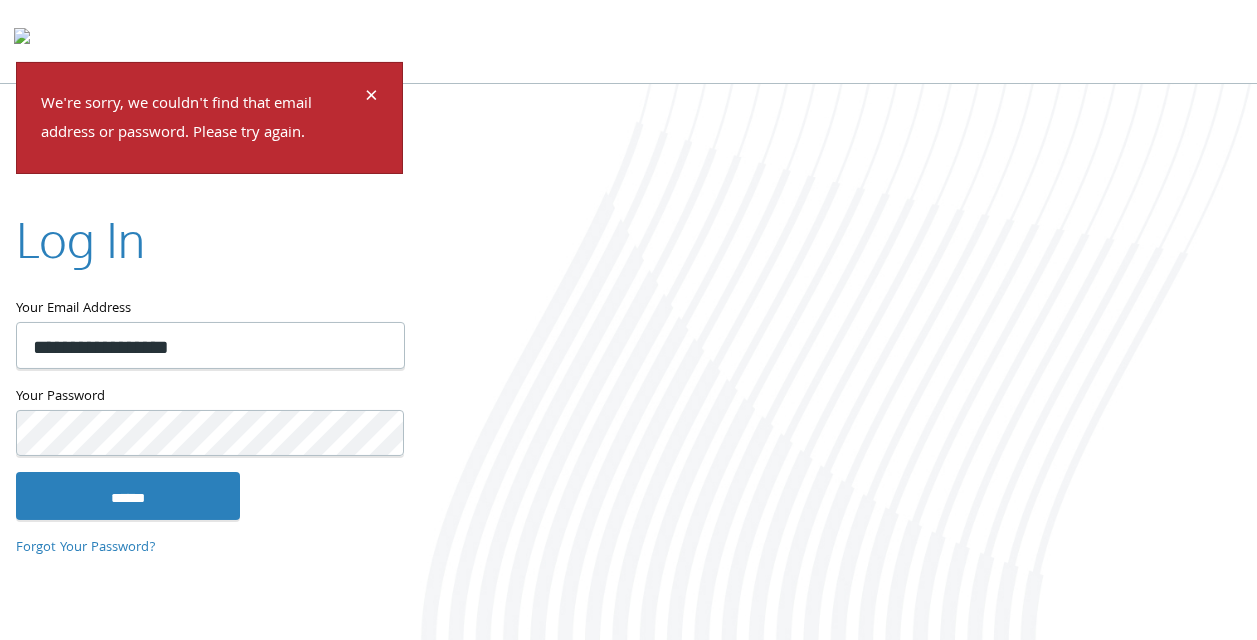 scroll, scrollTop: 0, scrollLeft: 0, axis: both 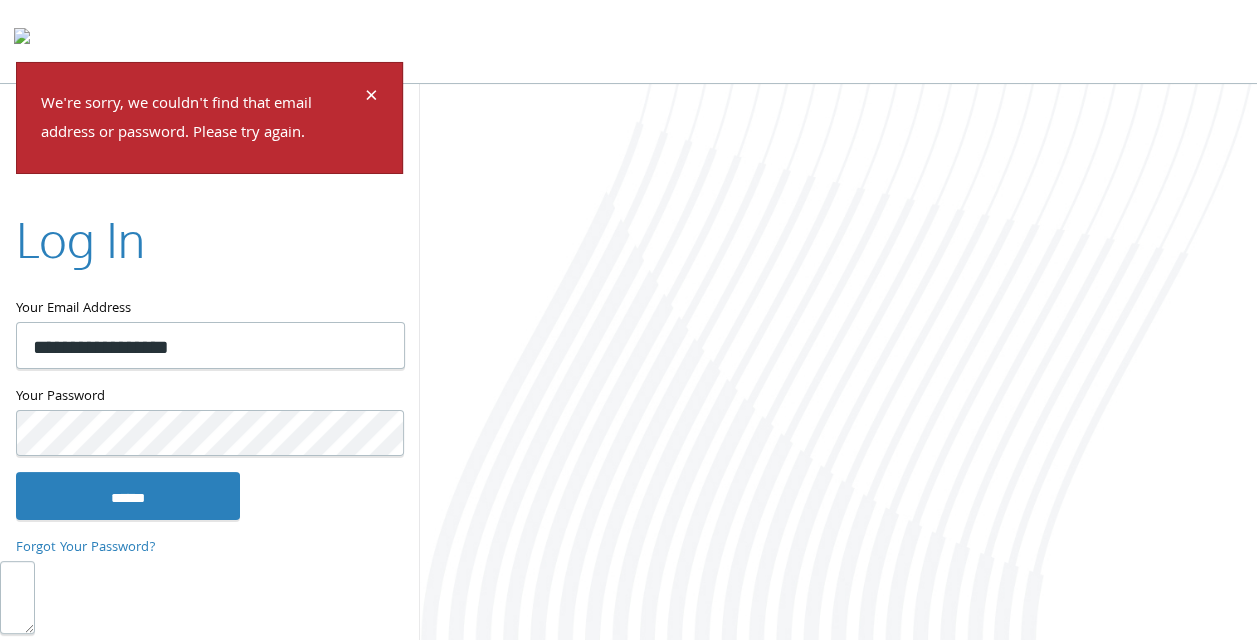 click on "Forgot Your Password?" at bounding box center (86, 548) 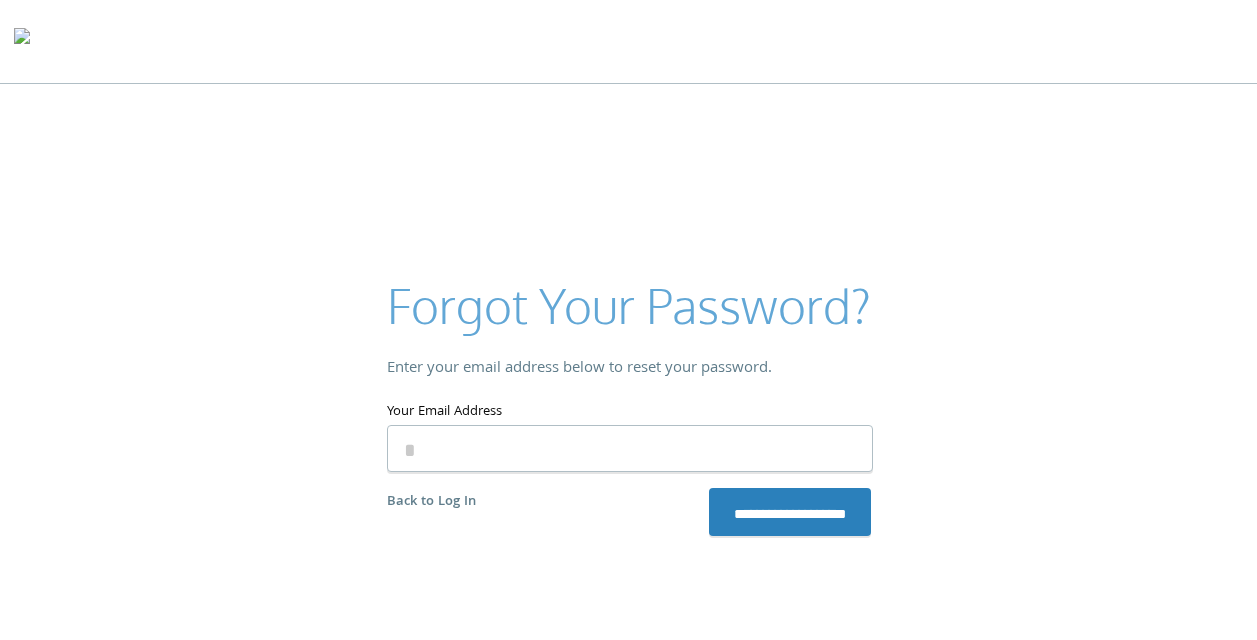 scroll, scrollTop: 0, scrollLeft: 0, axis: both 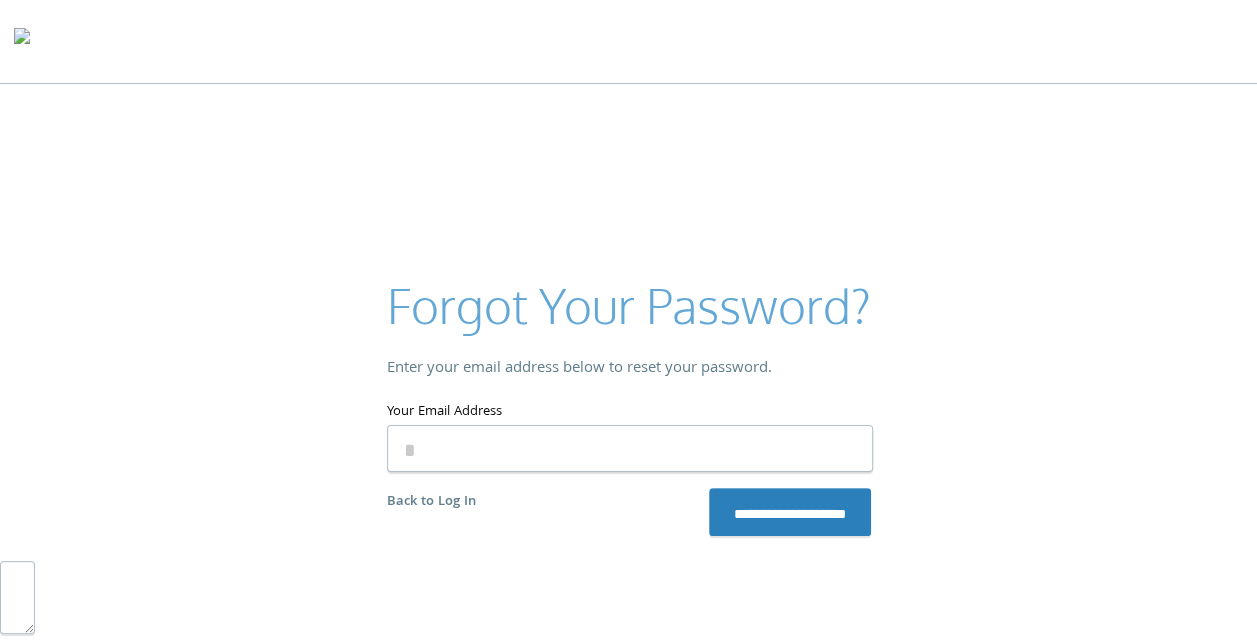 click on "Your Email Address" at bounding box center [630, 448] 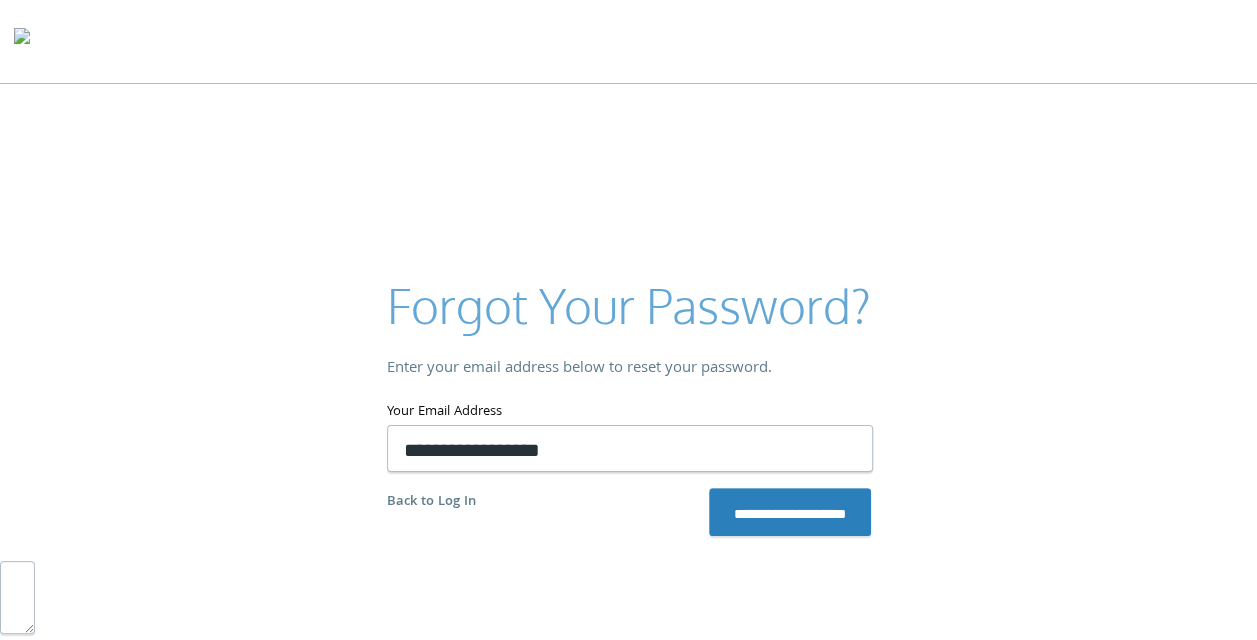 type on "**********" 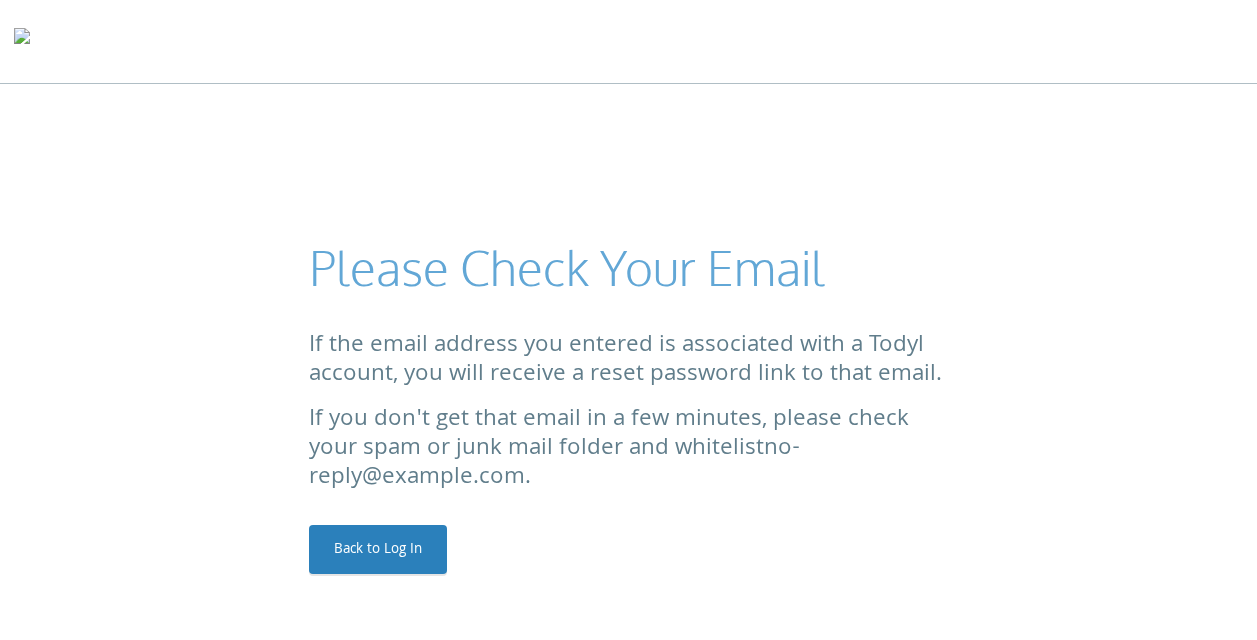 scroll, scrollTop: 0, scrollLeft: 0, axis: both 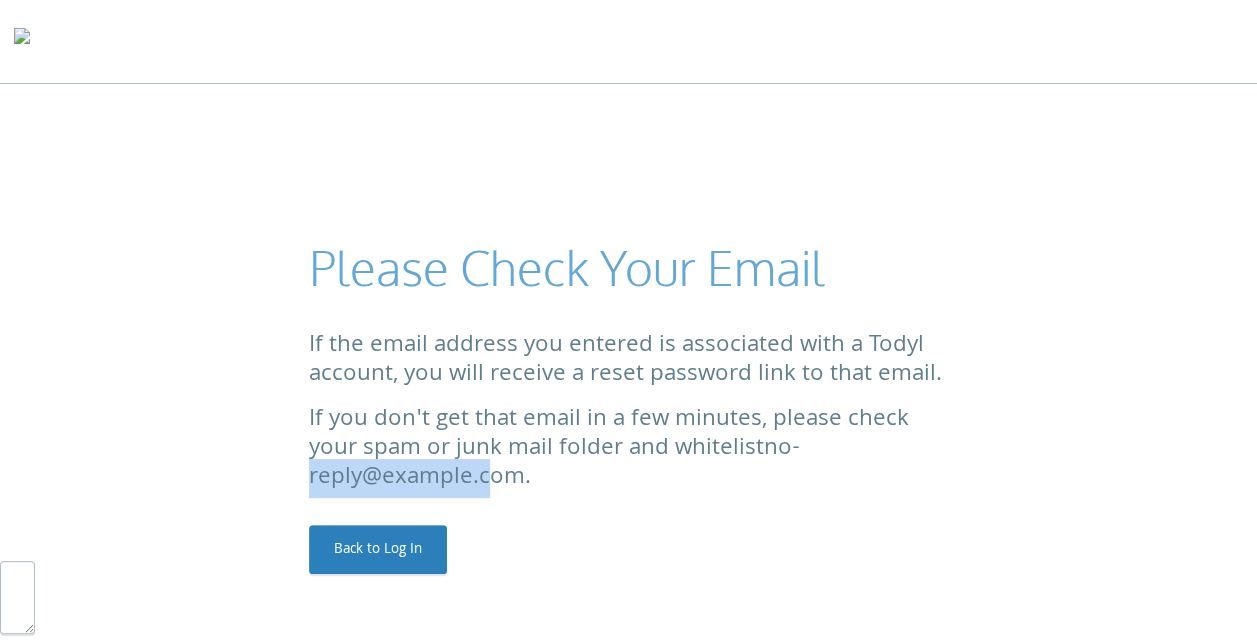 drag, startPoint x: 484, startPoint y: 477, endPoint x: 308, endPoint y: 472, distance: 176.07101 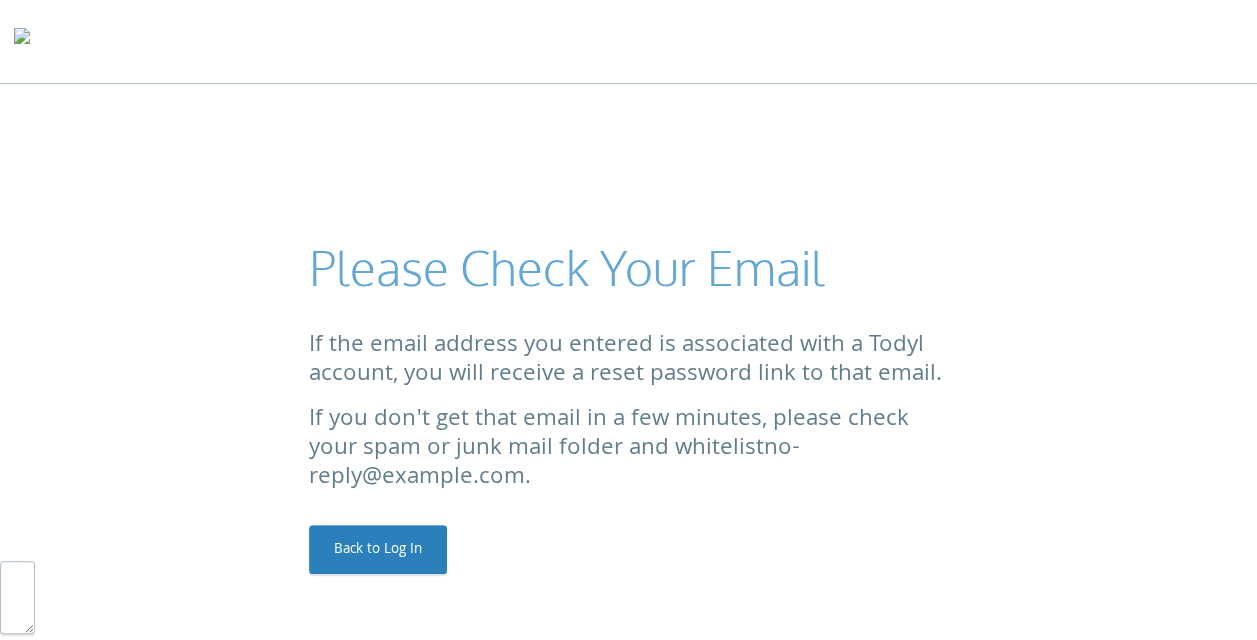 click on "Please Check Your Email" at bounding box center [629, 267] 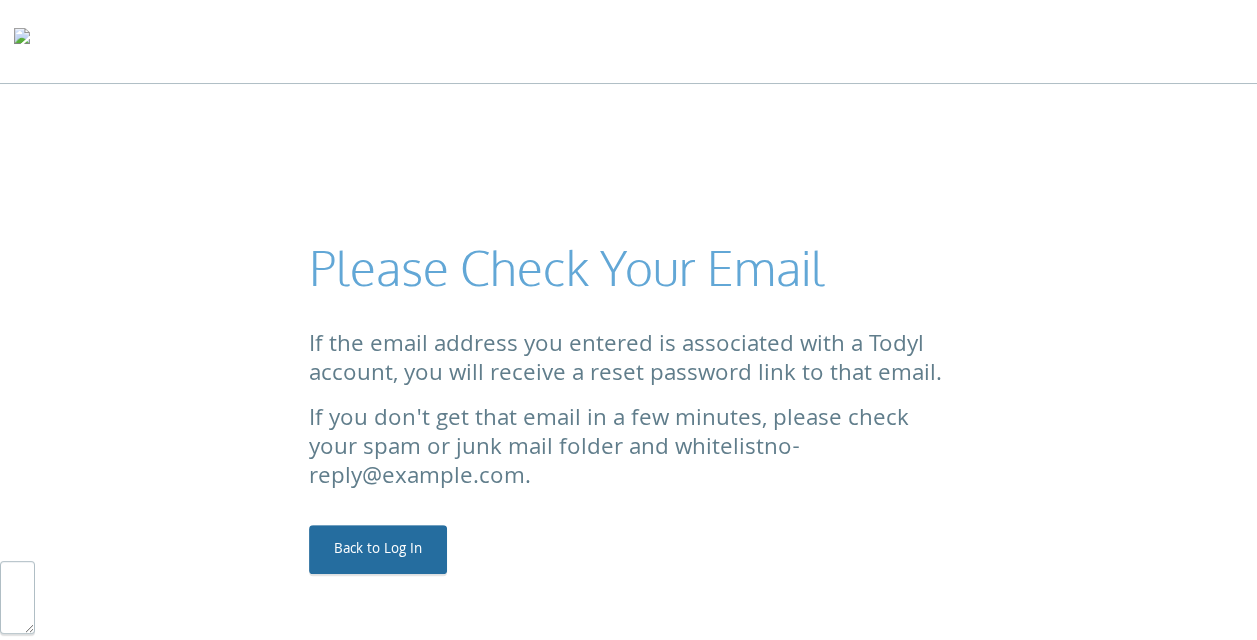 click on "Back to Log In" at bounding box center [378, 549] 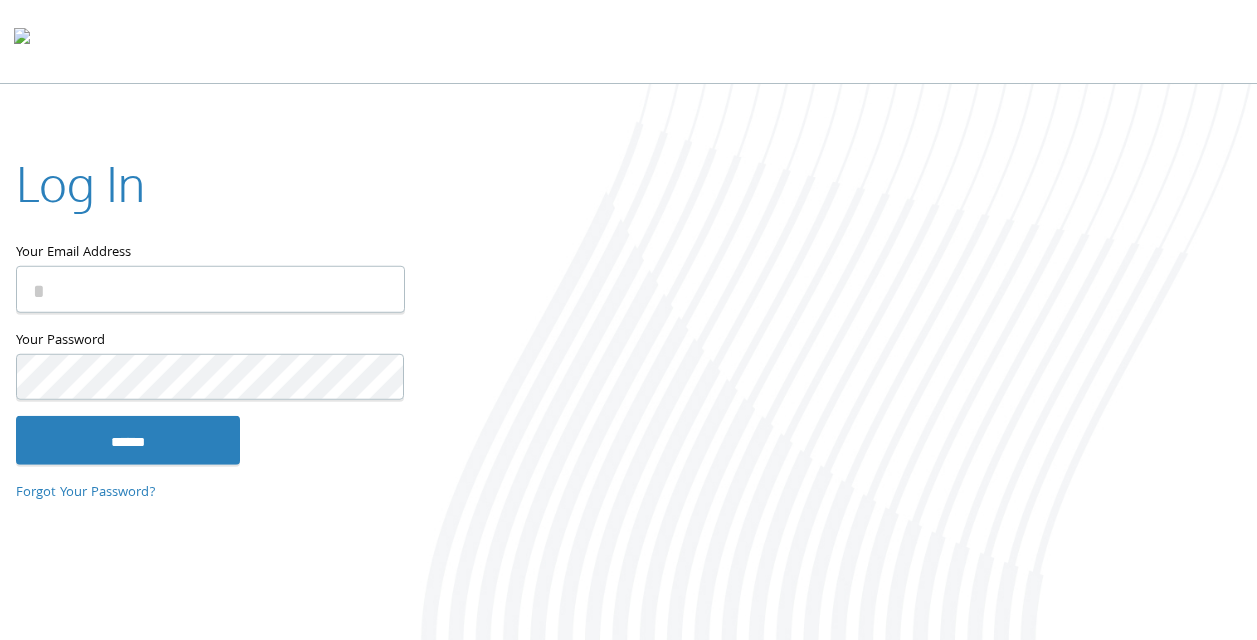 scroll, scrollTop: 0, scrollLeft: 0, axis: both 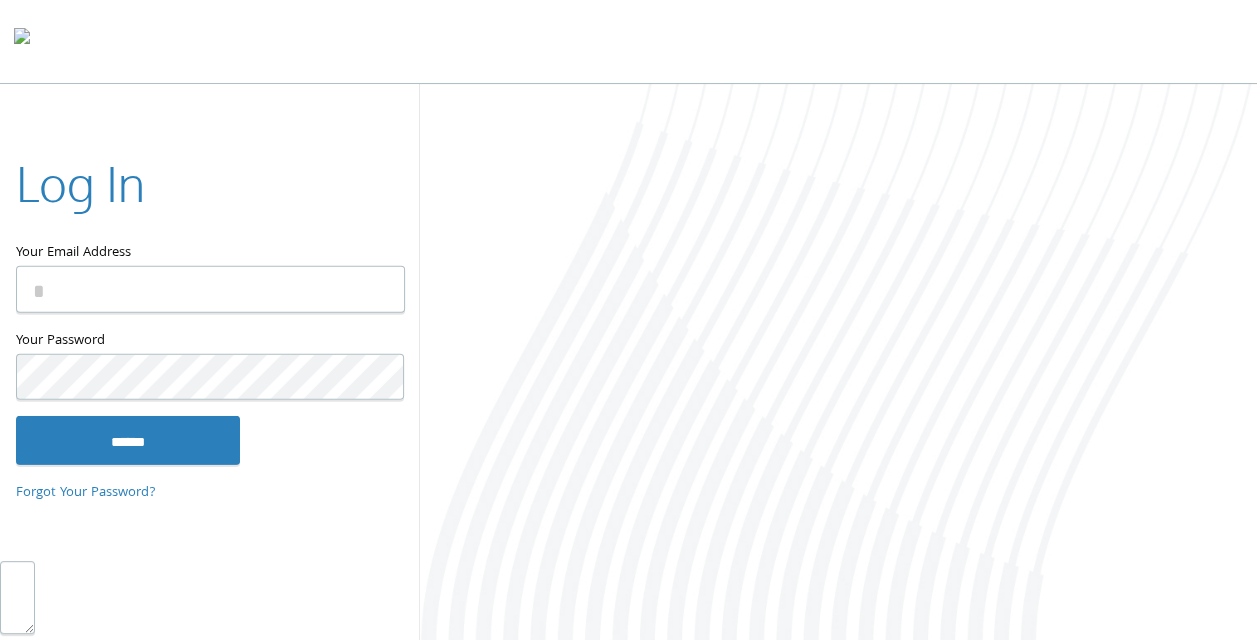 type on "**********" 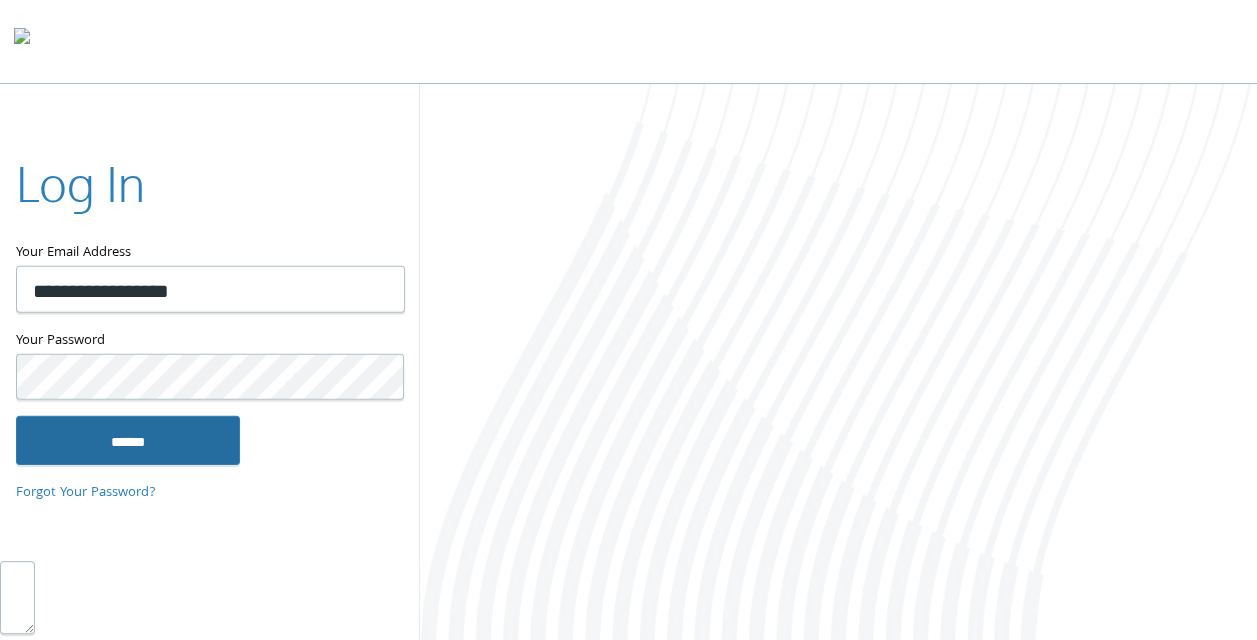 click on "******" at bounding box center (128, 440) 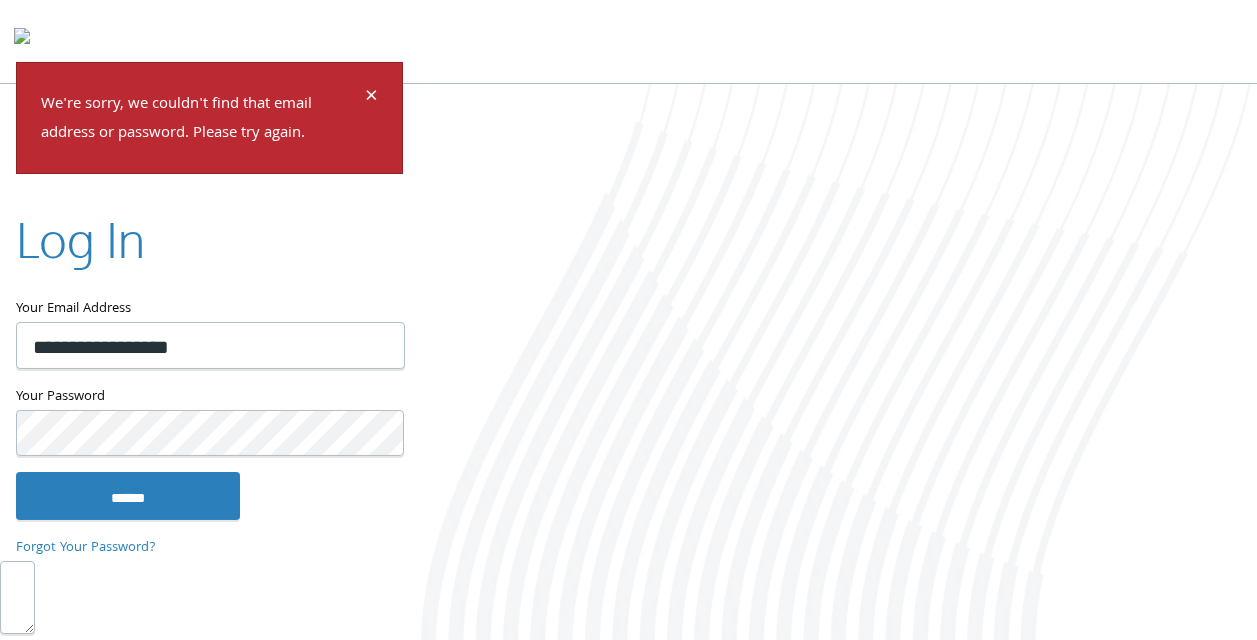scroll, scrollTop: 0, scrollLeft: 0, axis: both 